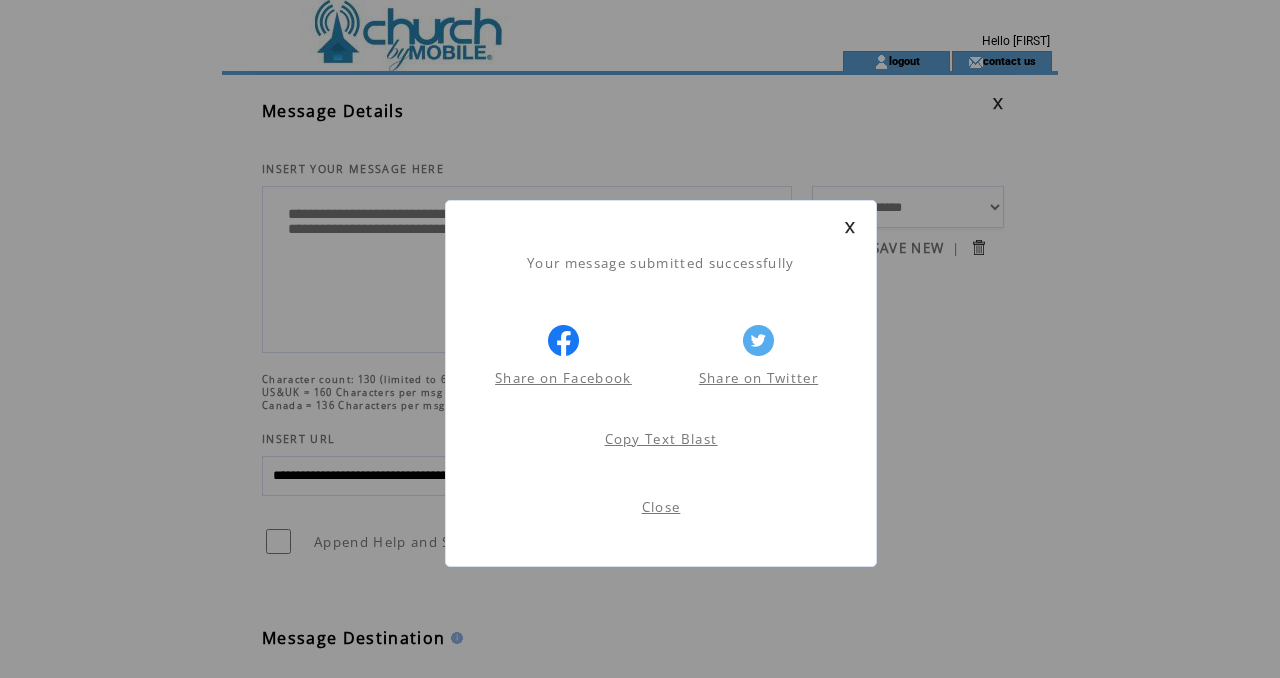 scroll, scrollTop: 1, scrollLeft: 0, axis: vertical 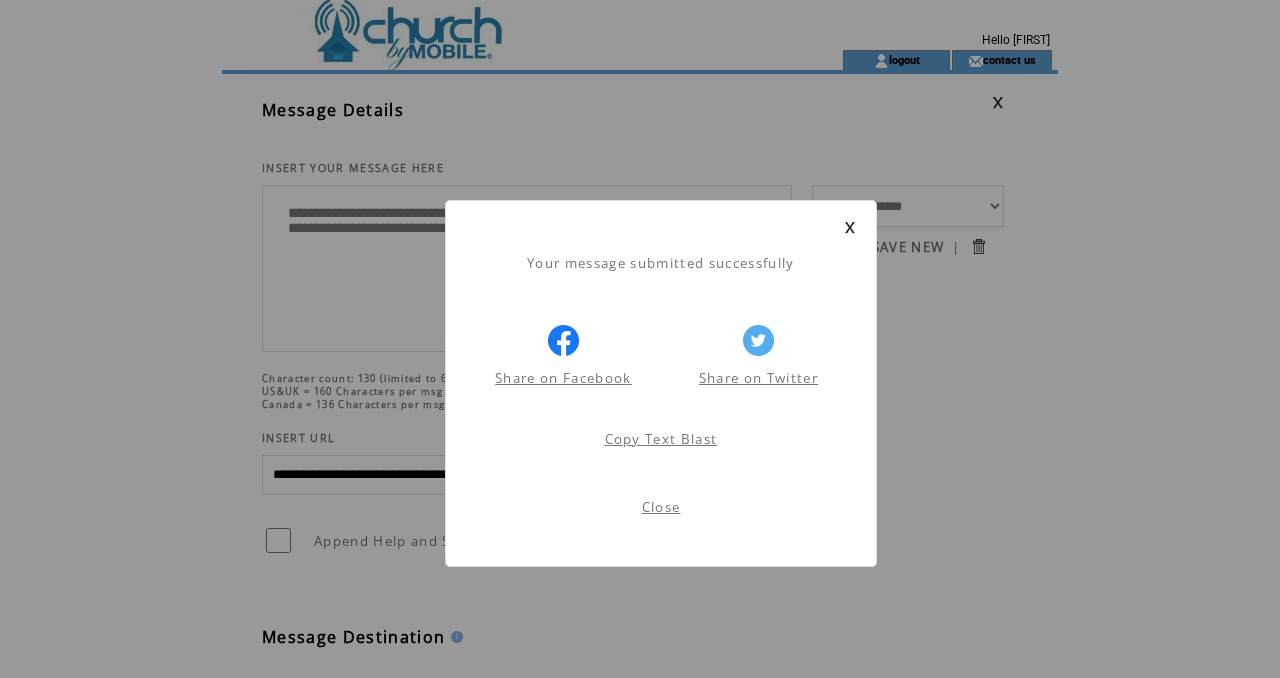 click on "Your message submitted successfully" at bounding box center [661, 253] 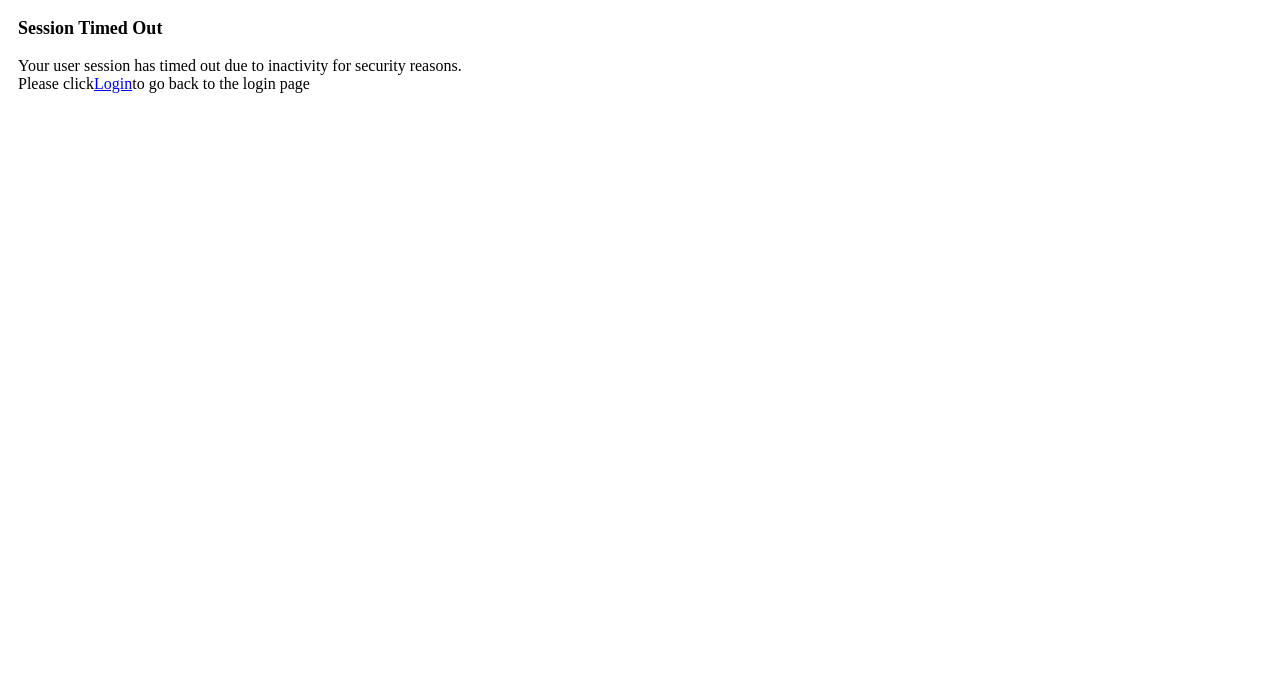 scroll, scrollTop: 0, scrollLeft: 0, axis: both 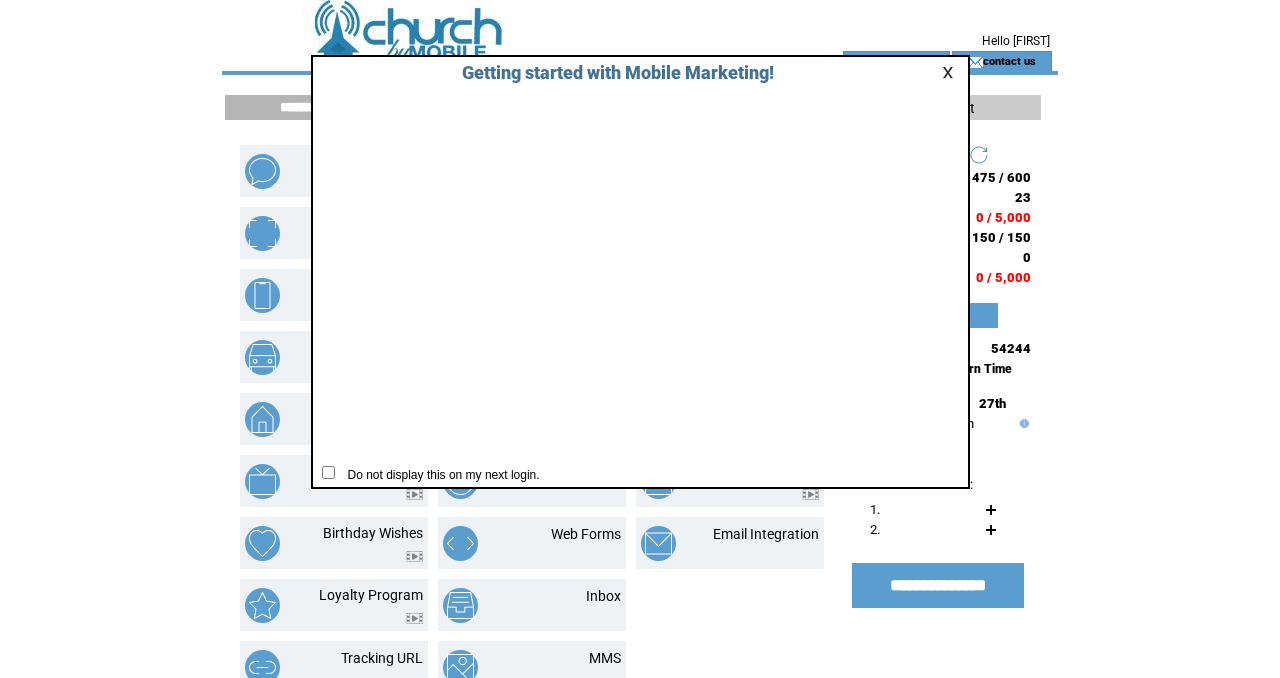 click at bounding box center (951, 72) 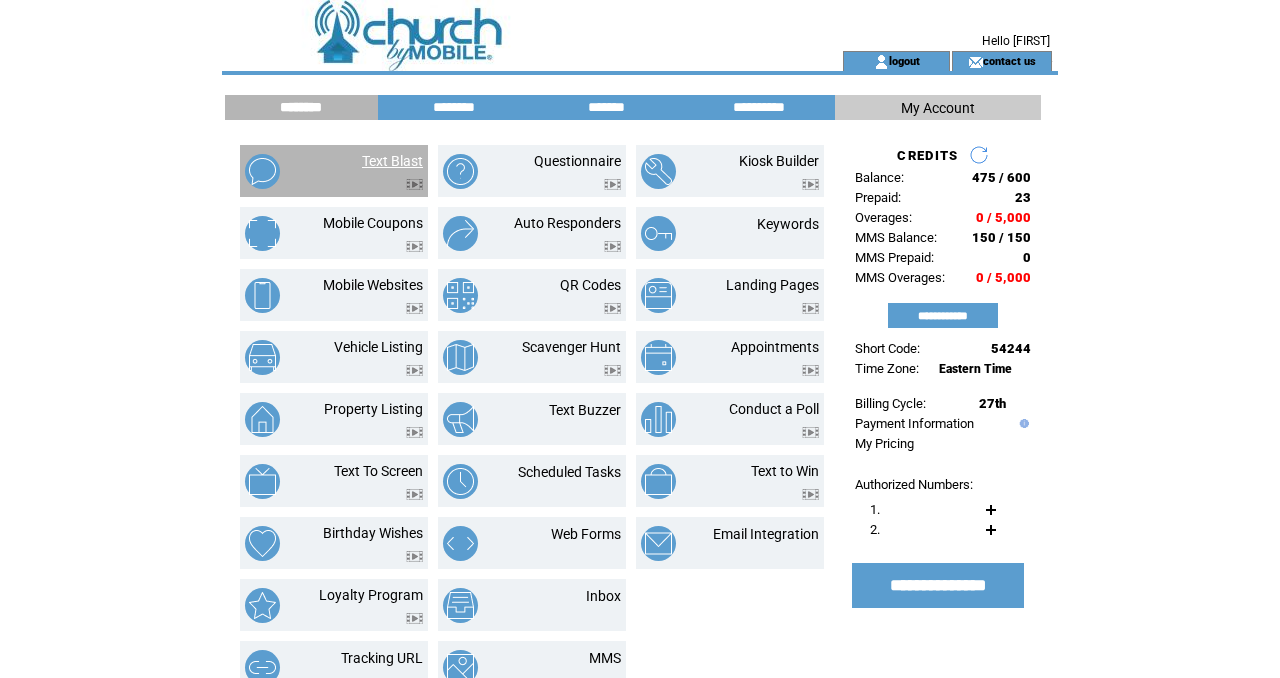 click on "Text Blast" at bounding box center [392, 161] 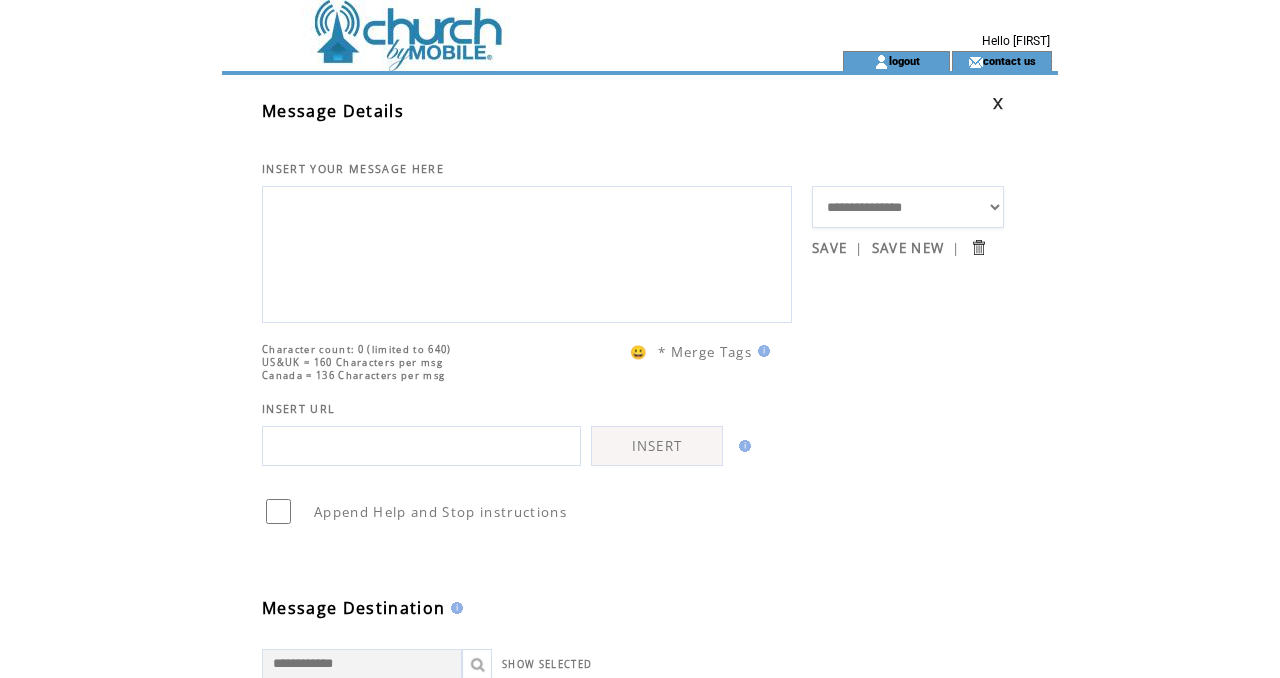 scroll, scrollTop: 0, scrollLeft: 0, axis: both 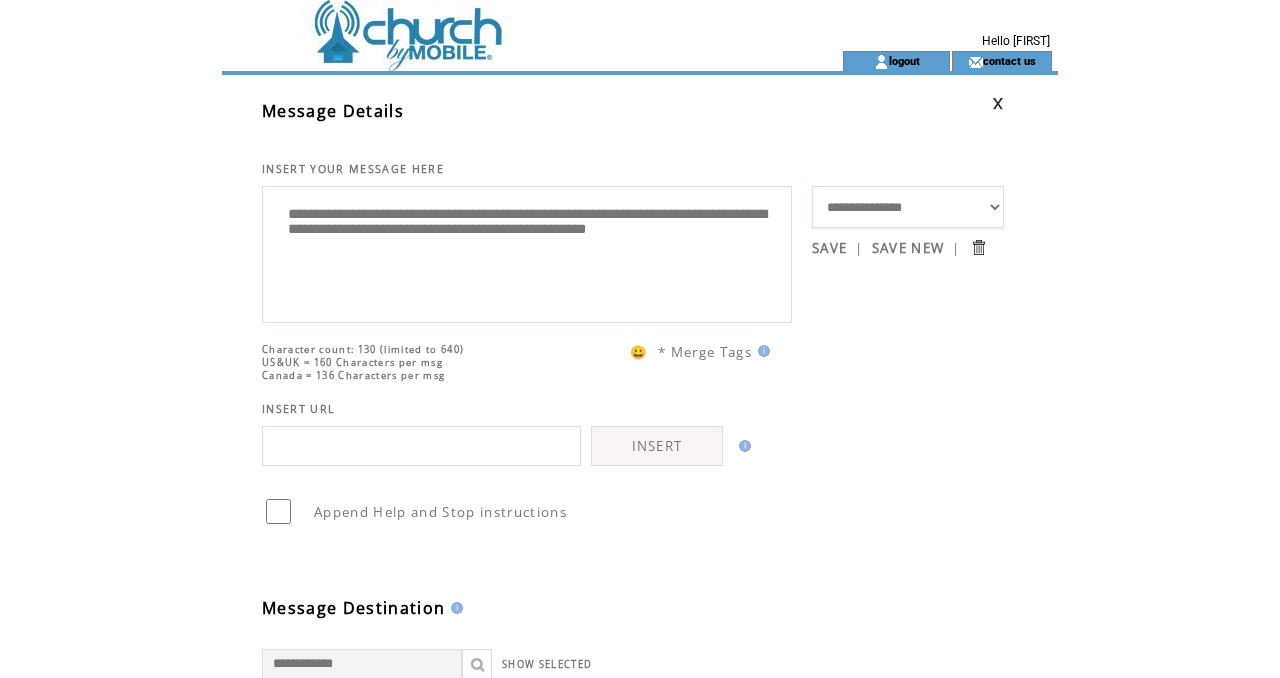 click on "**********" at bounding box center (527, 252) 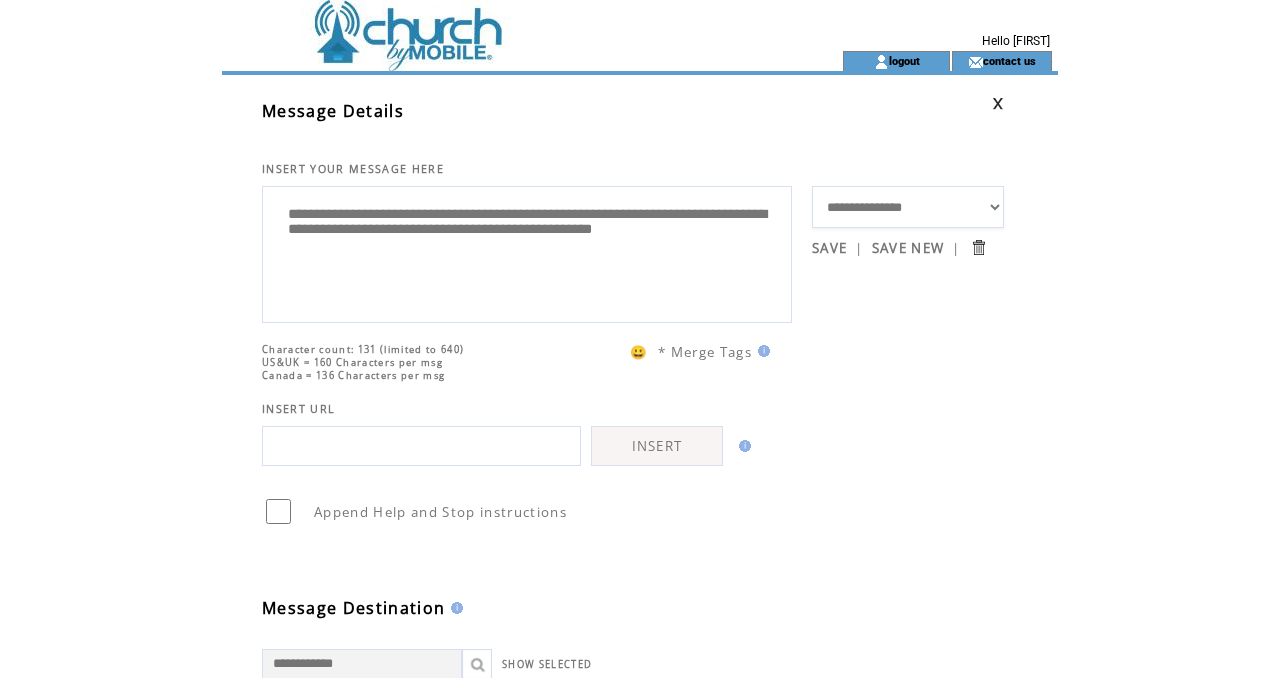 click on "**********" at bounding box center (527, 252) 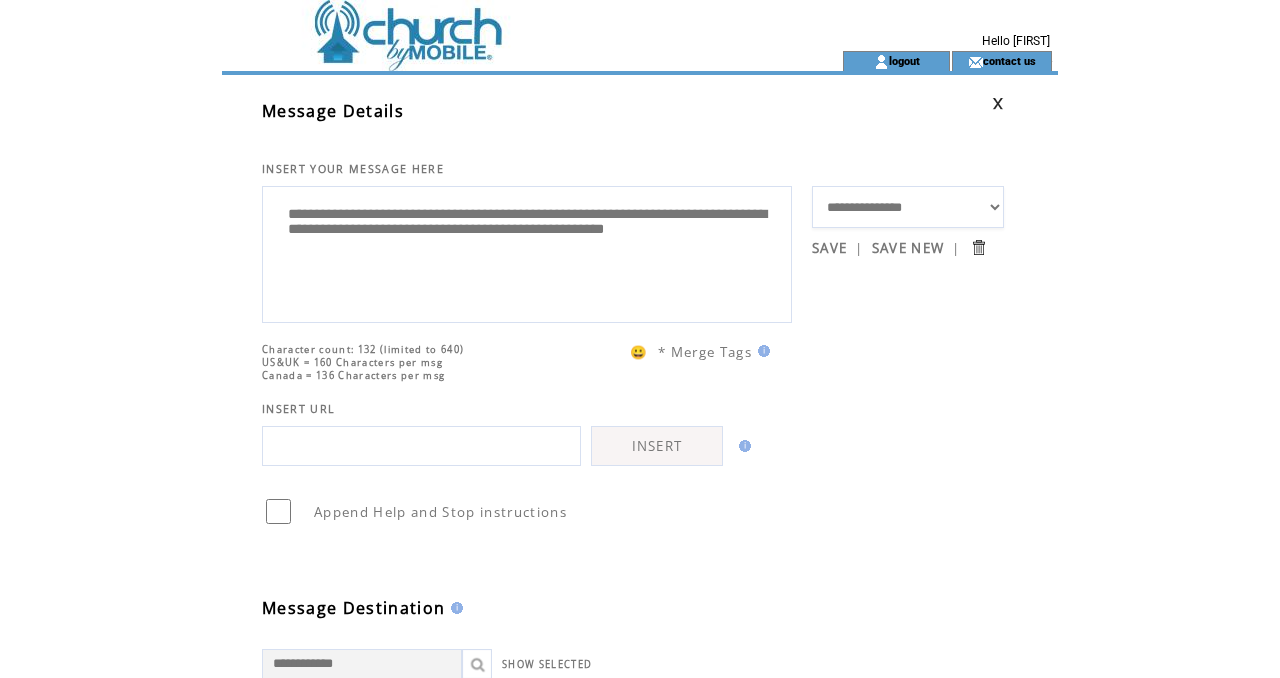 type on "**********" 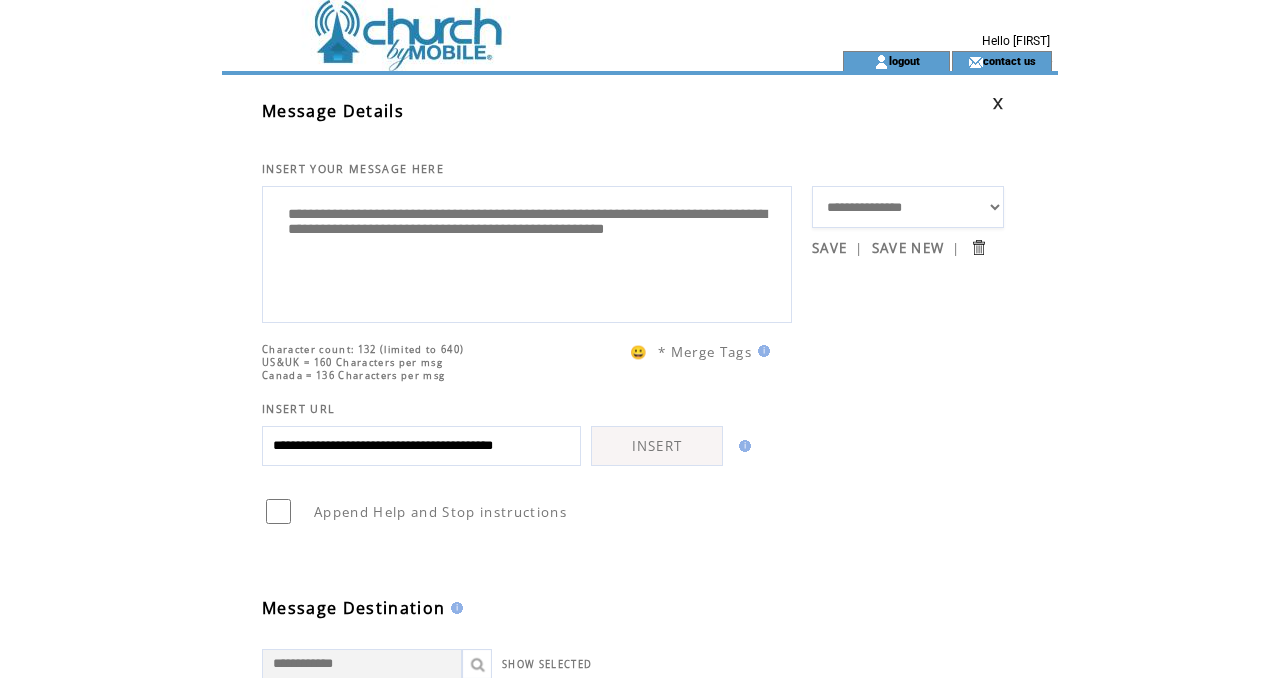 scroll, scrollTop: 0, scrollLeft: 57, axis: horizontal 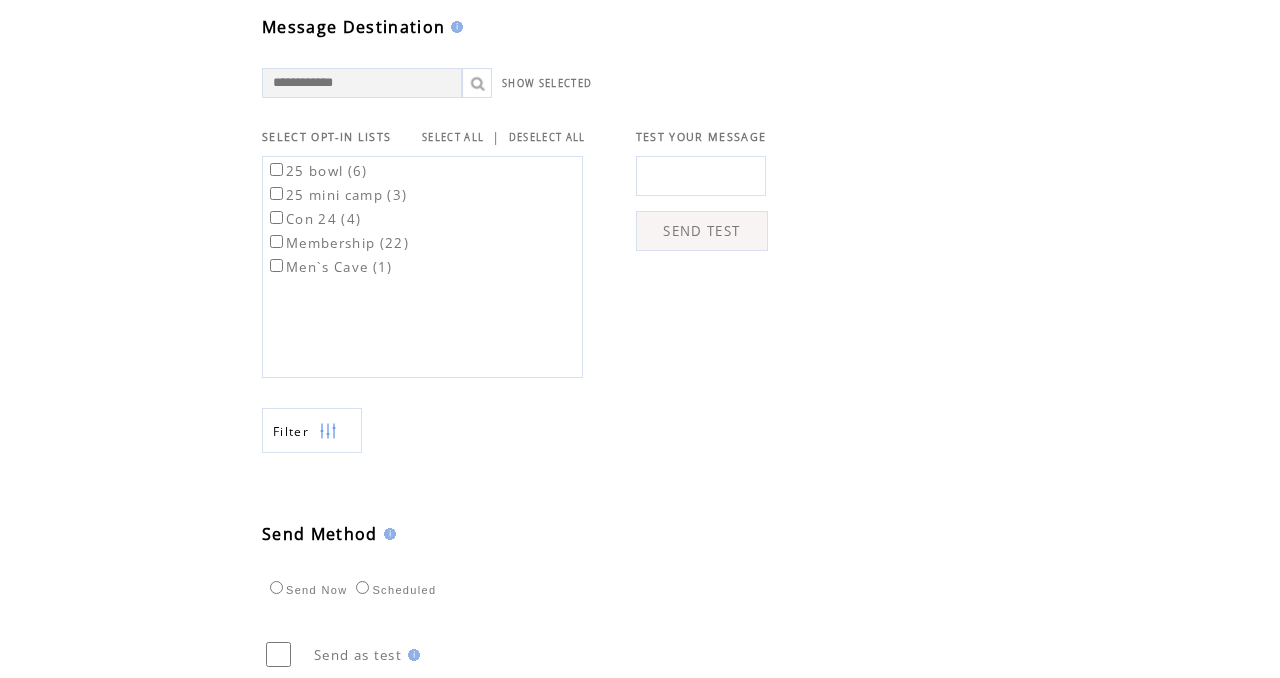 click on "SELECT ALL" at bounding box center [453, 137] 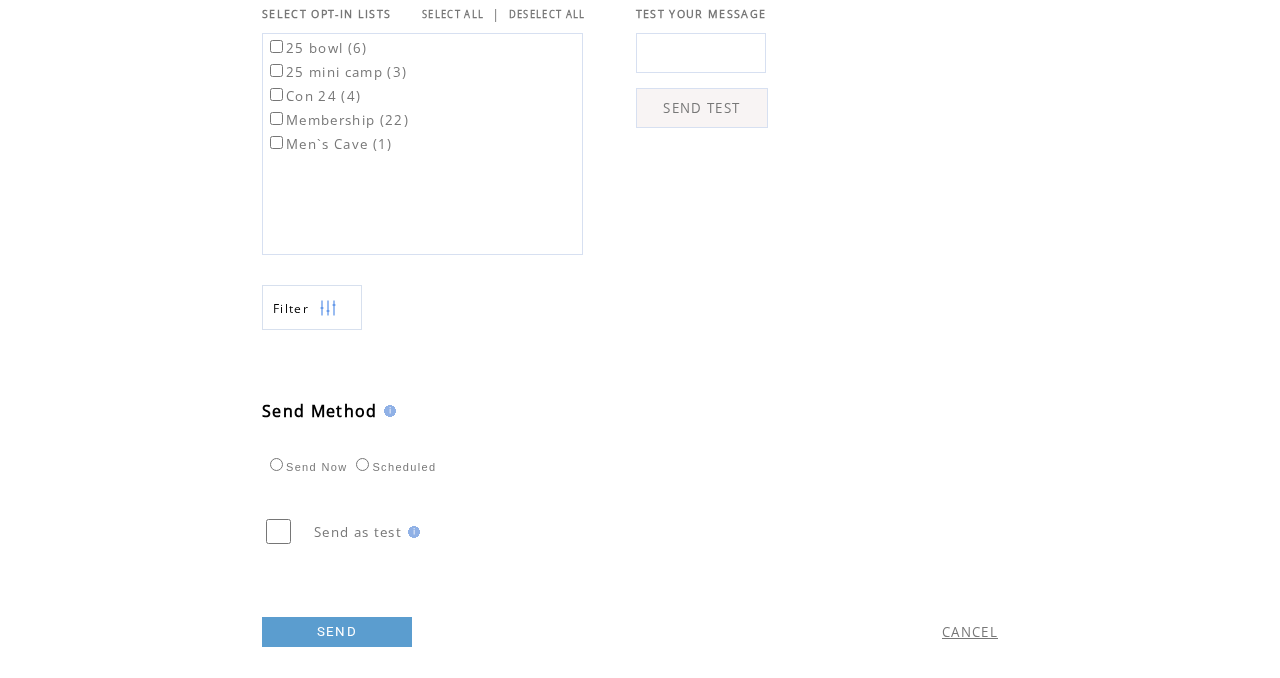 scroll, scrollTop: 735, scrollLeft: 0, axis: vertical 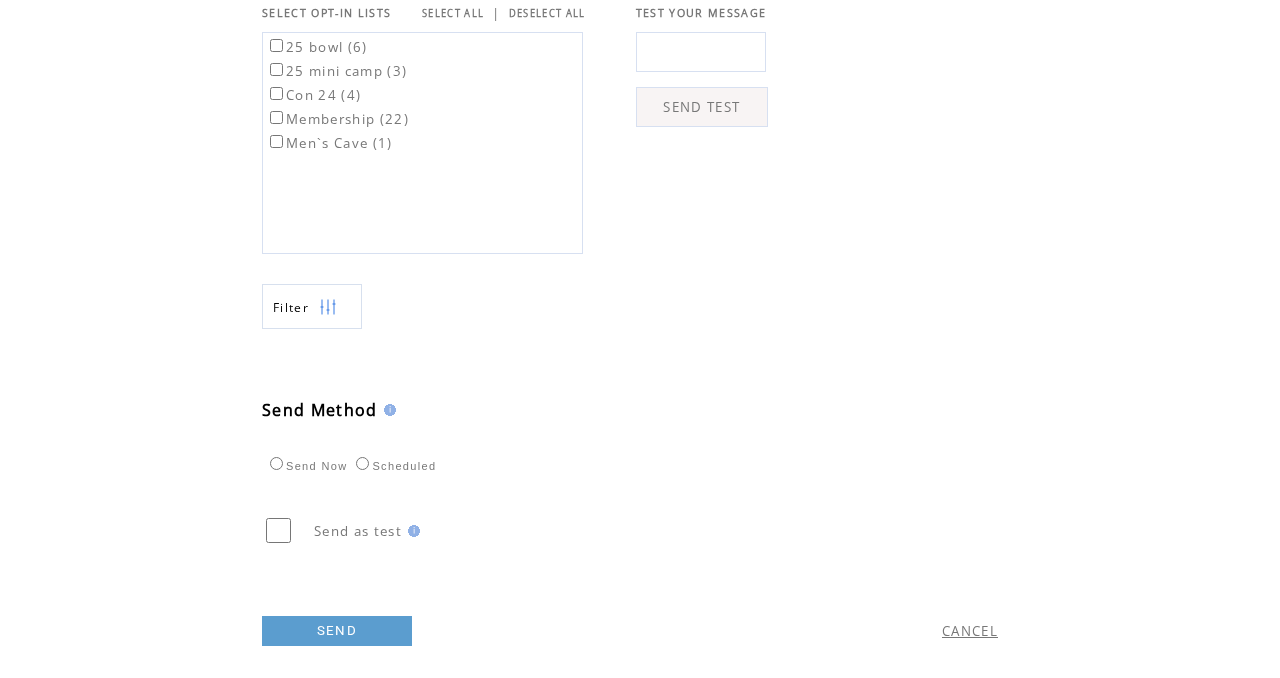 click on "SEND" at bounding box center [337, 631] 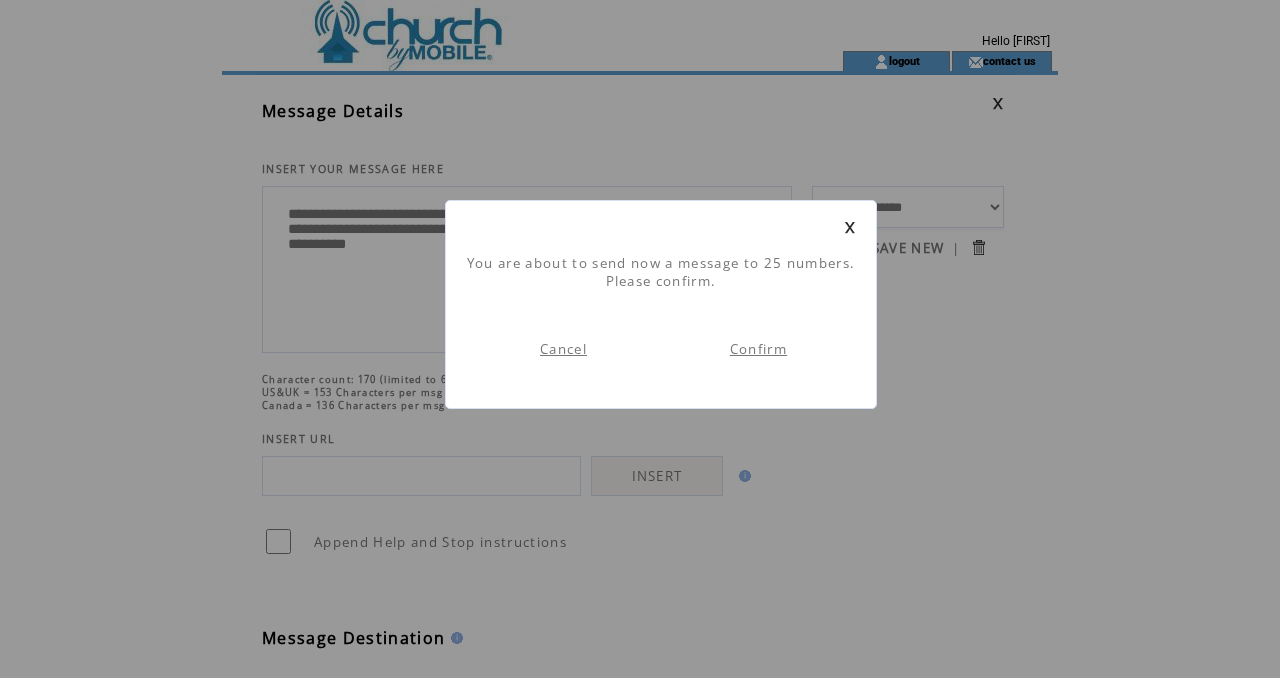 scroll, scrollTop: 1, scrollLeft: 0, axis: vertical 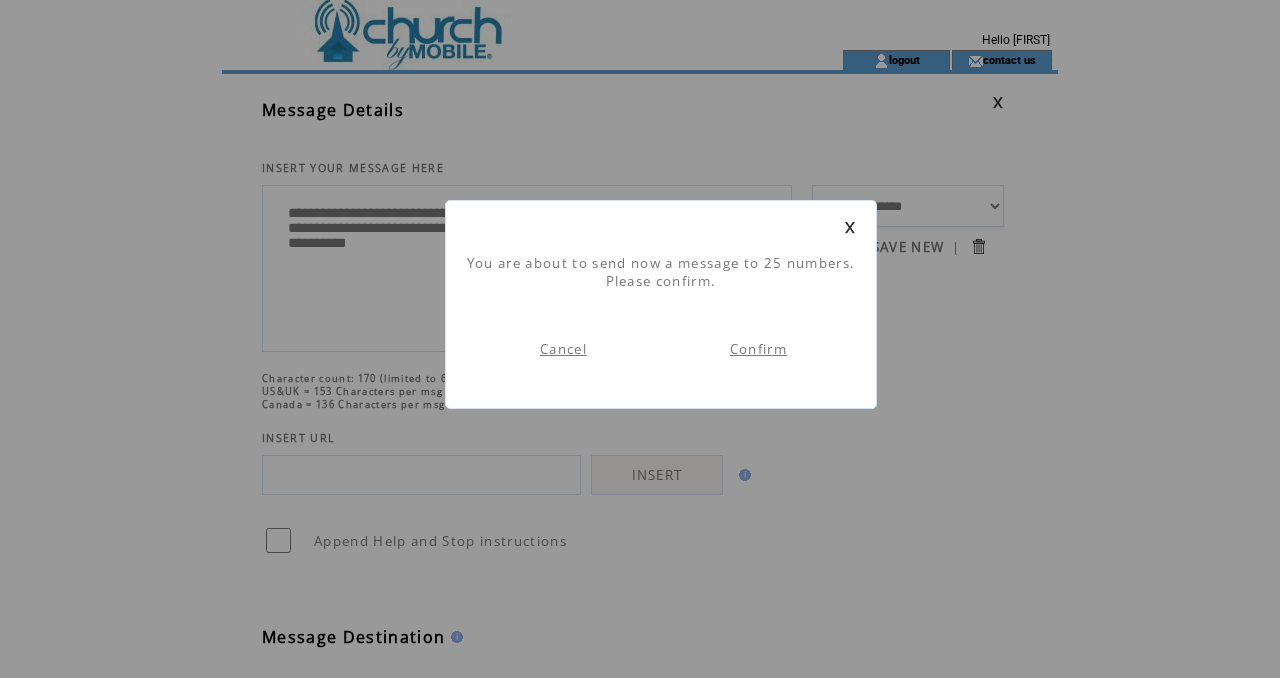 click on "Confirm" at bounding box center (758, 349) 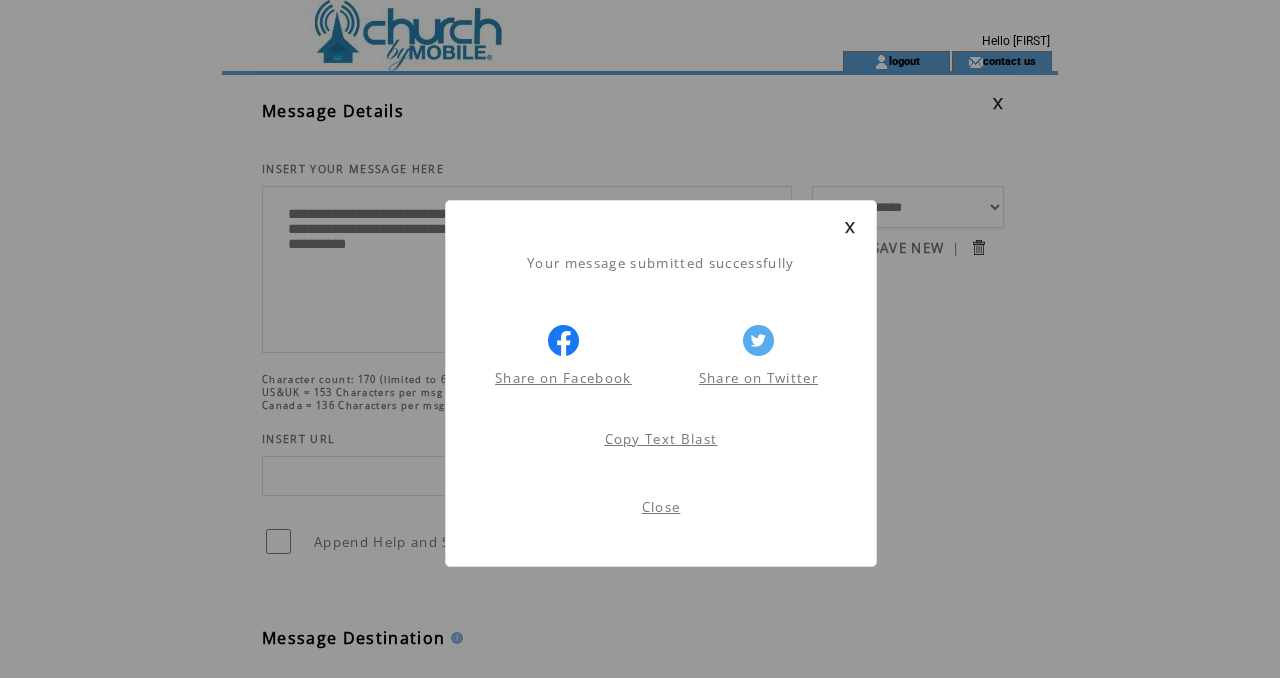 scroll, scrollTop: 1, scrollLeft: 0, axis: vertical 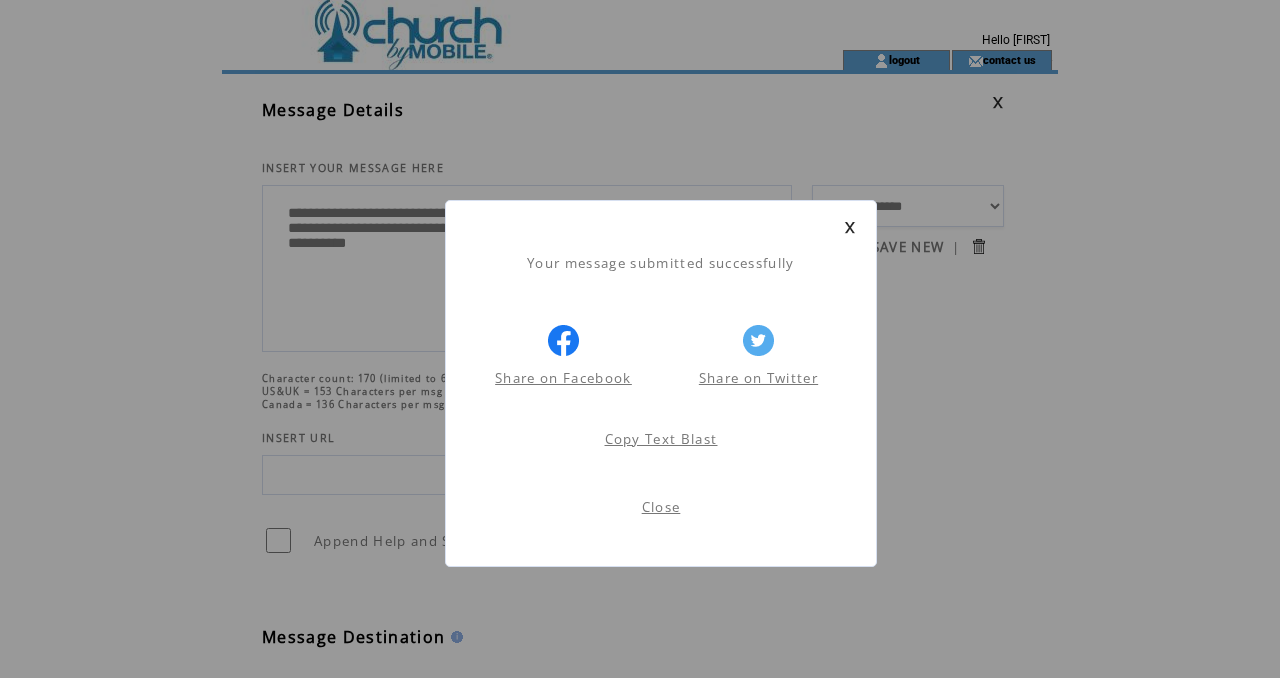 click on "Close" at bounding box center [661, 507] 